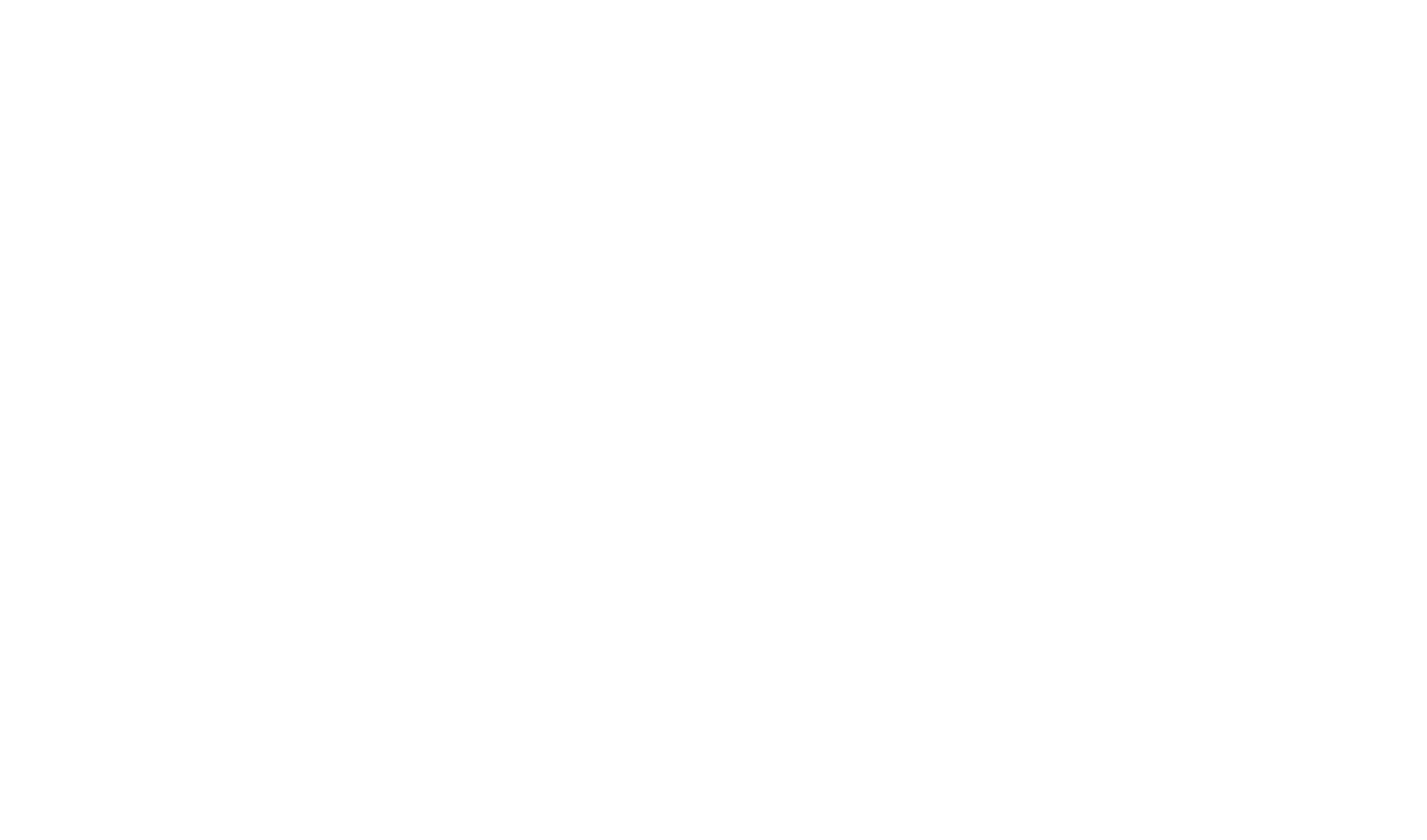 scroll, scrollTop: 0, scrollLeft: 0, axis: both 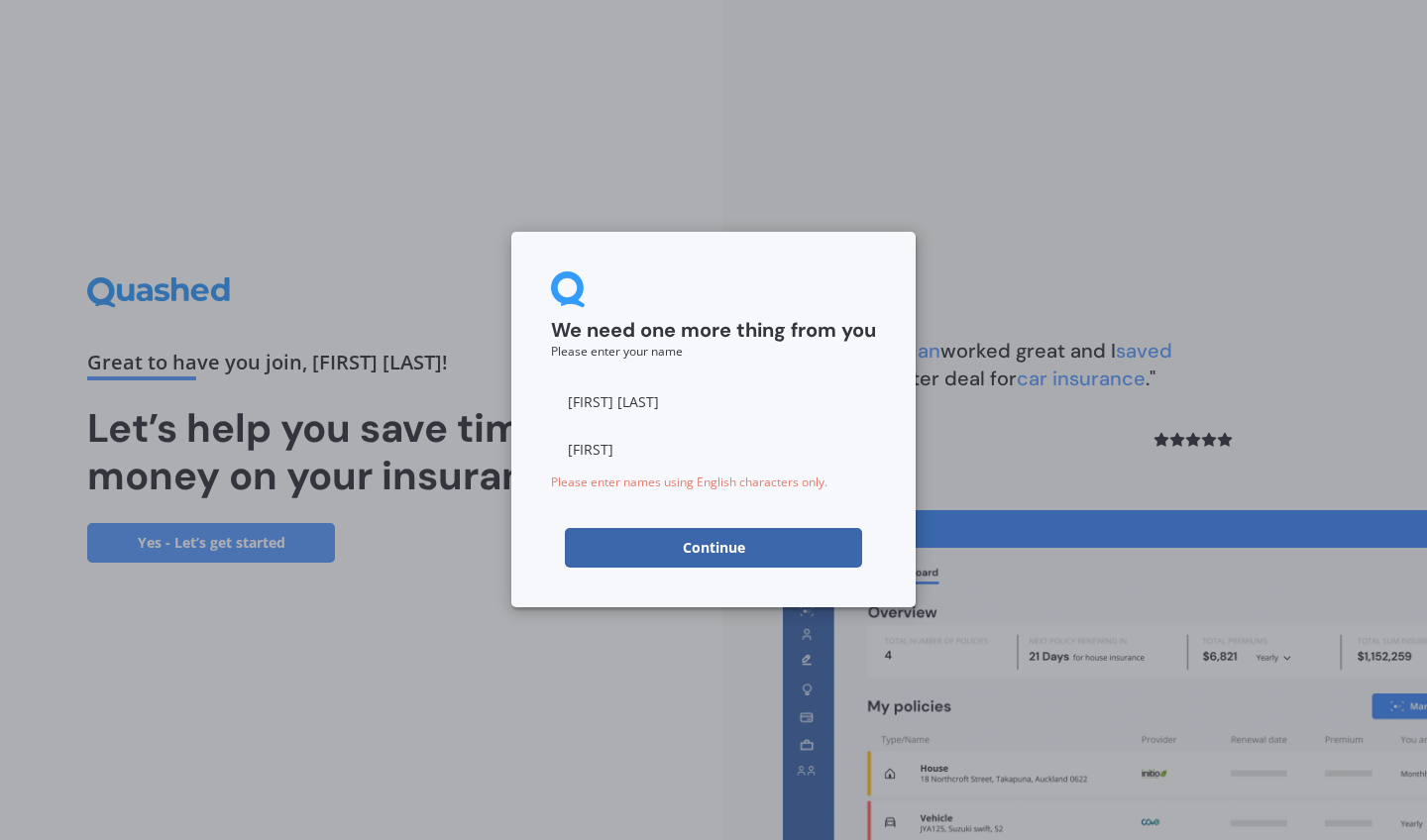 drag, startPoint x: 632, startPoint y: 403, endPoint x: 534, endPoint y: 386, distance: 99.46356 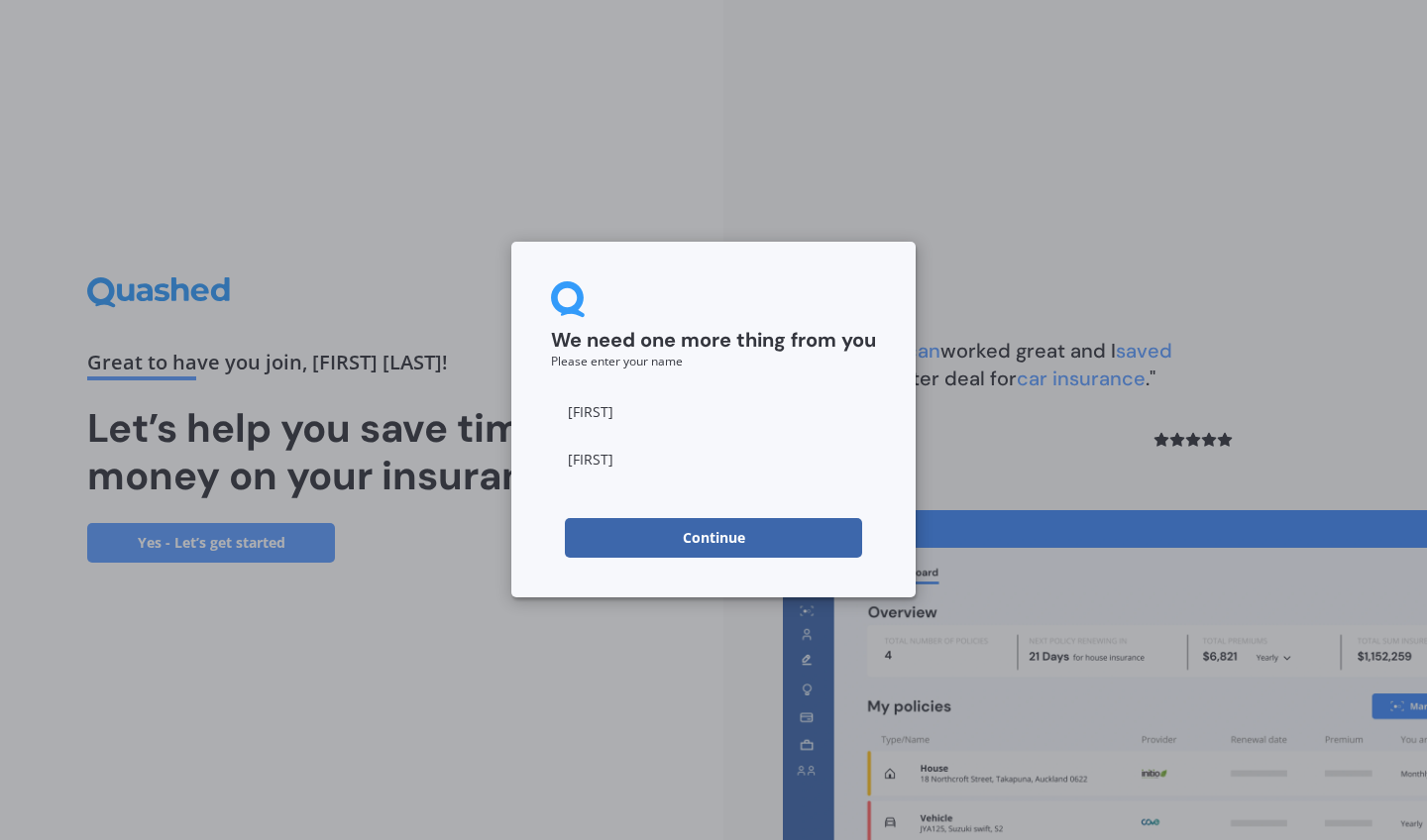 type on "Allan" 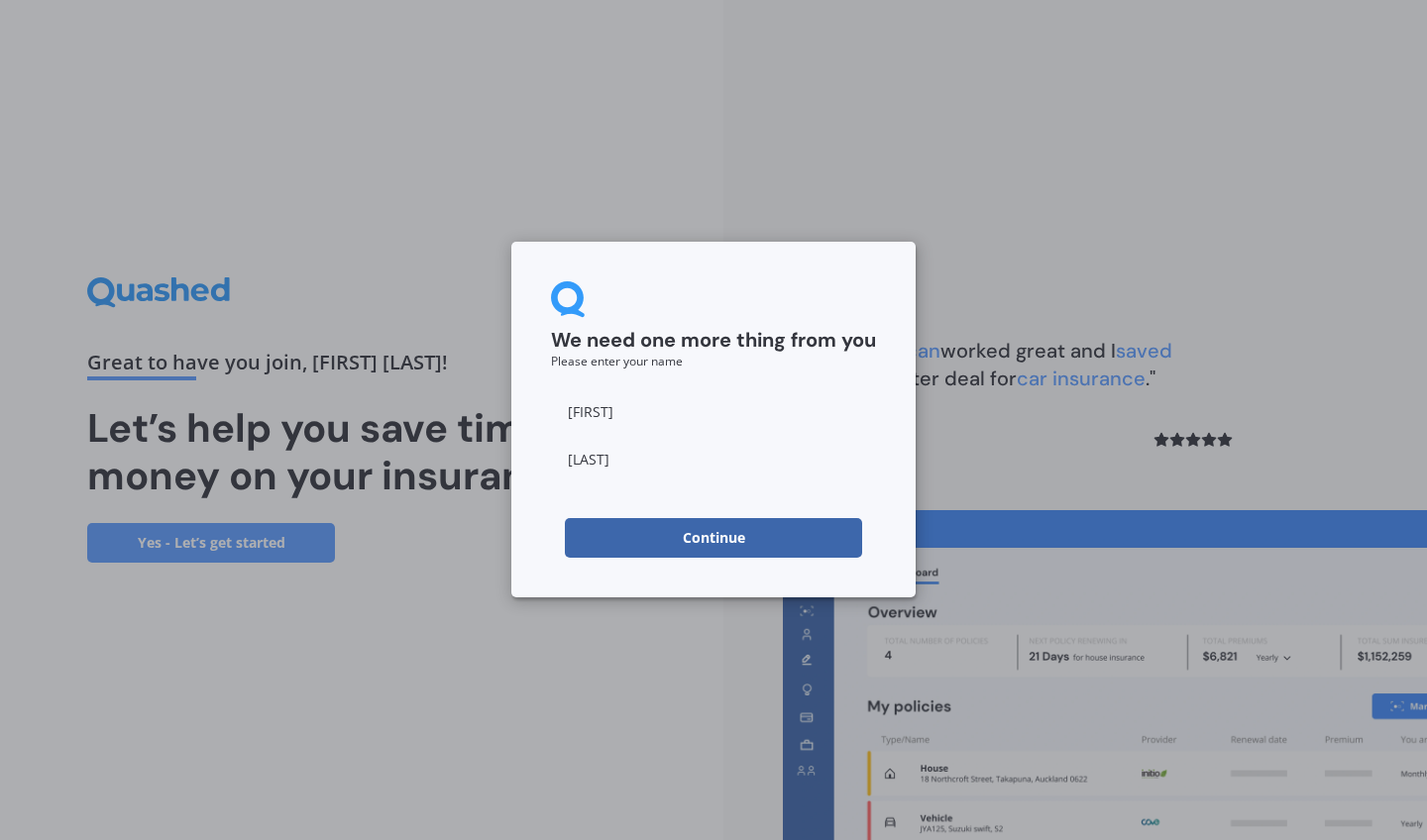 type on "Allan" 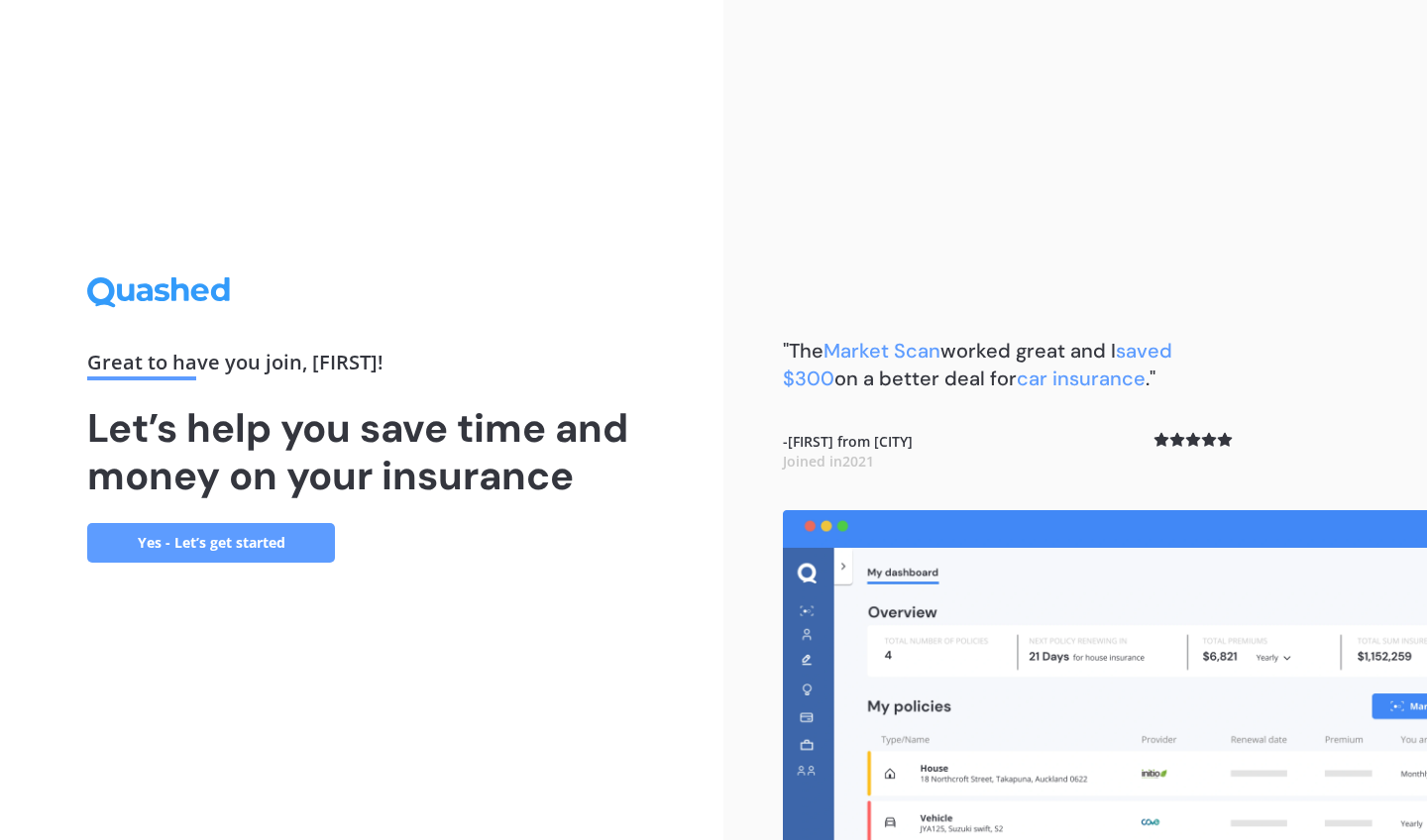 click on "Yes - Let’s get started" at bounding box center [211, 543] 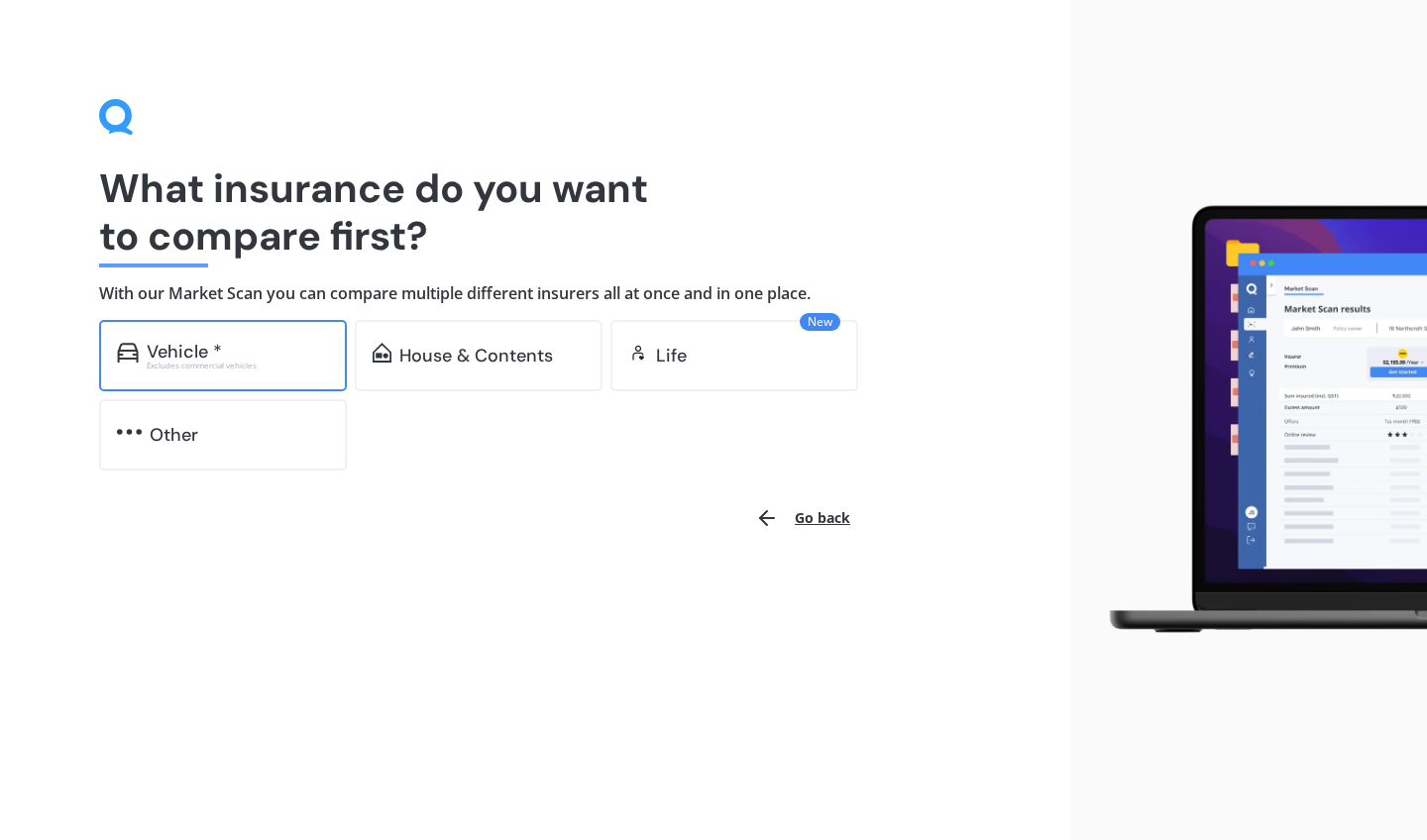 click on "Excludes commercial vehicles" at bounding box center [238, 366] 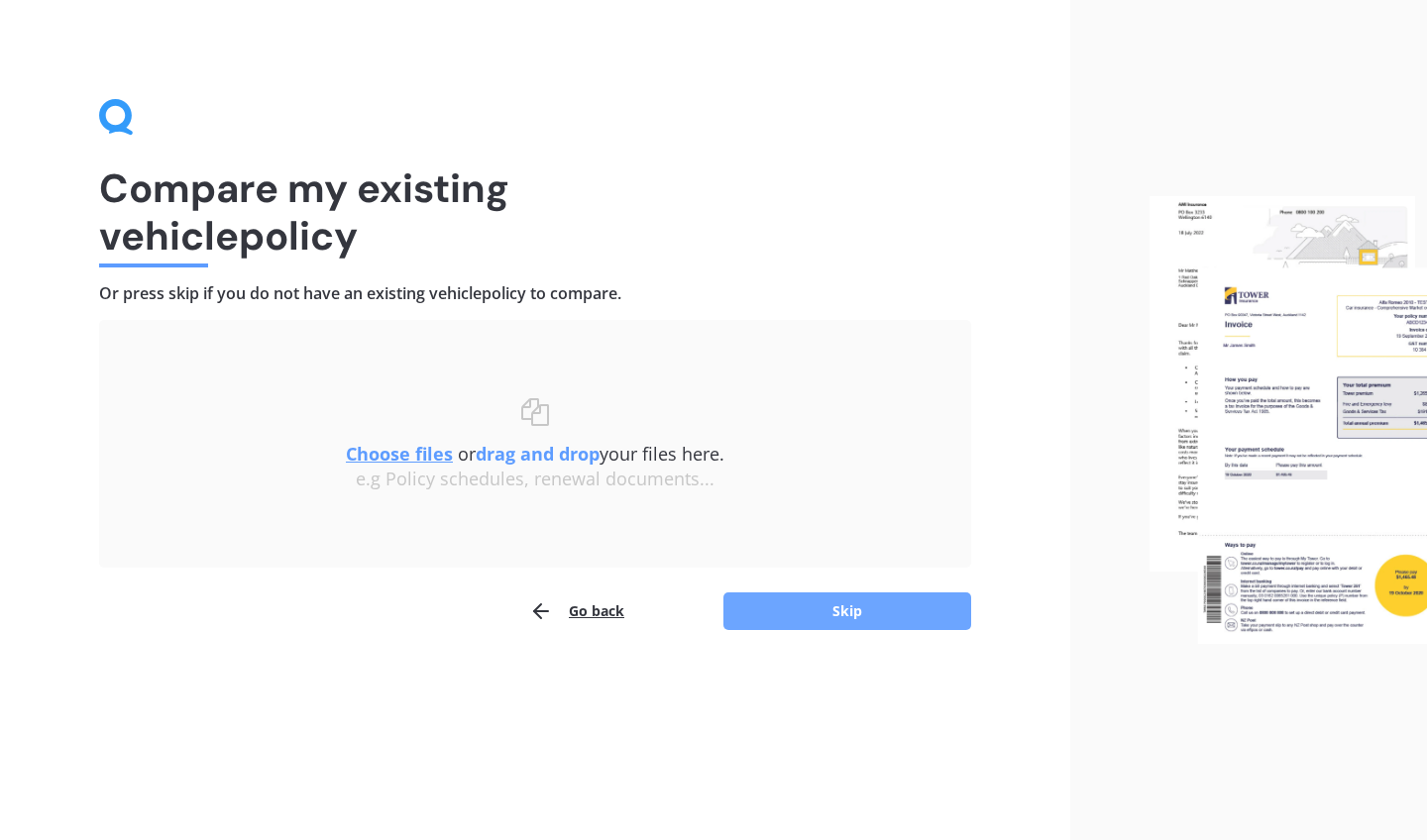 click on "Skip" at bounding box center (847, 611) 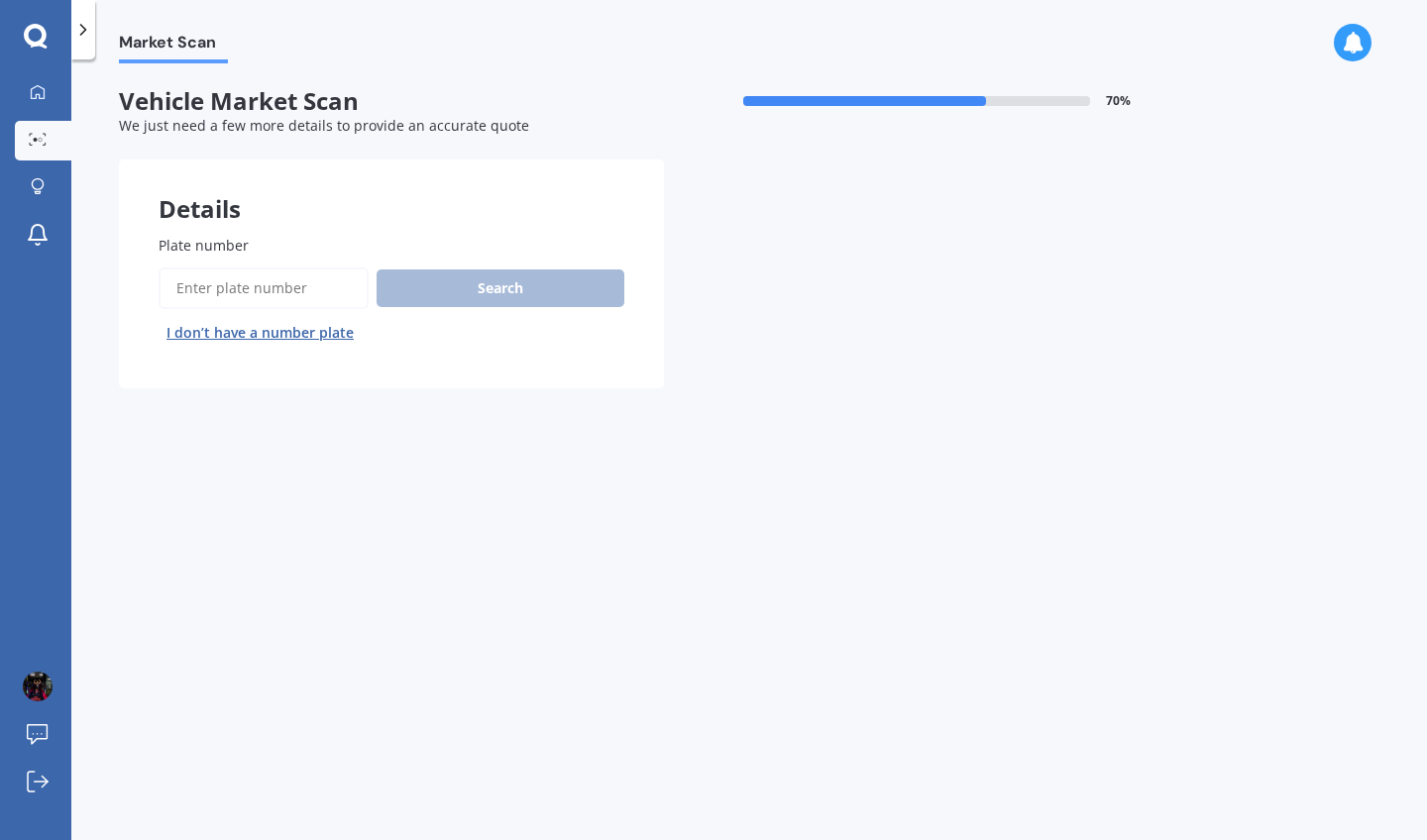 click on "Plate number" at bounding box center (387, 245) 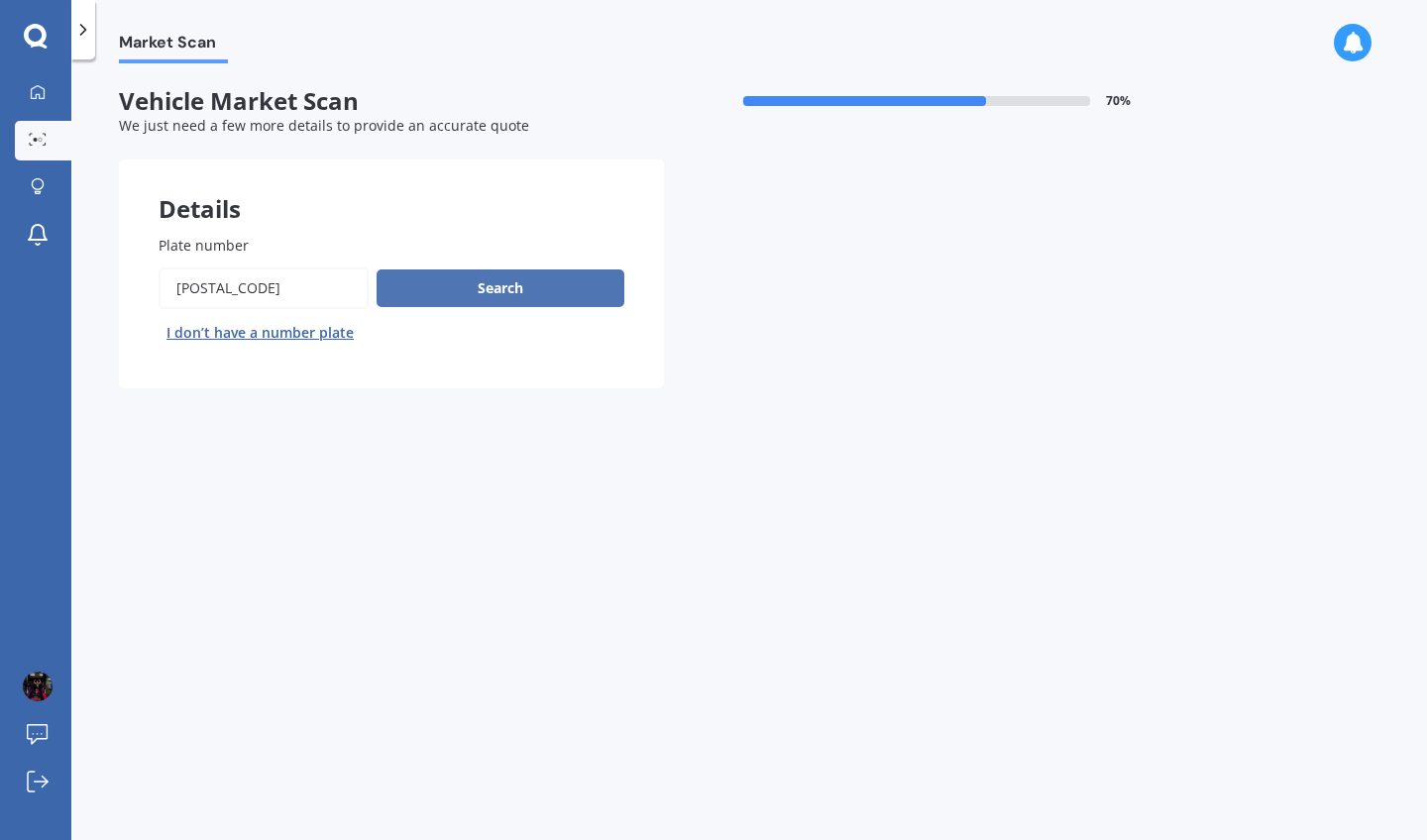 type on "[ZIP]" 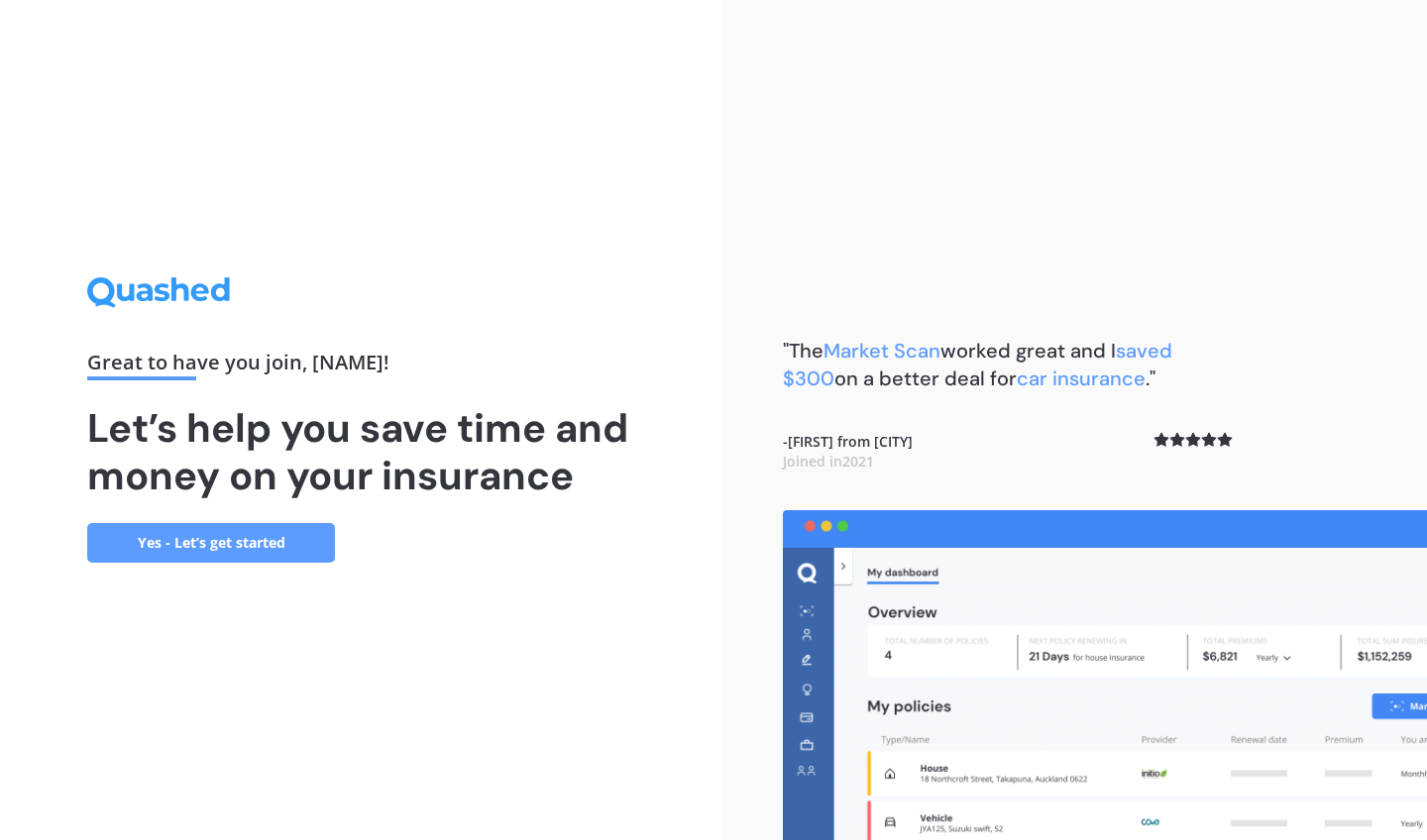 scroll, scrollTop: 0, scrollLeft: 0, axis: both 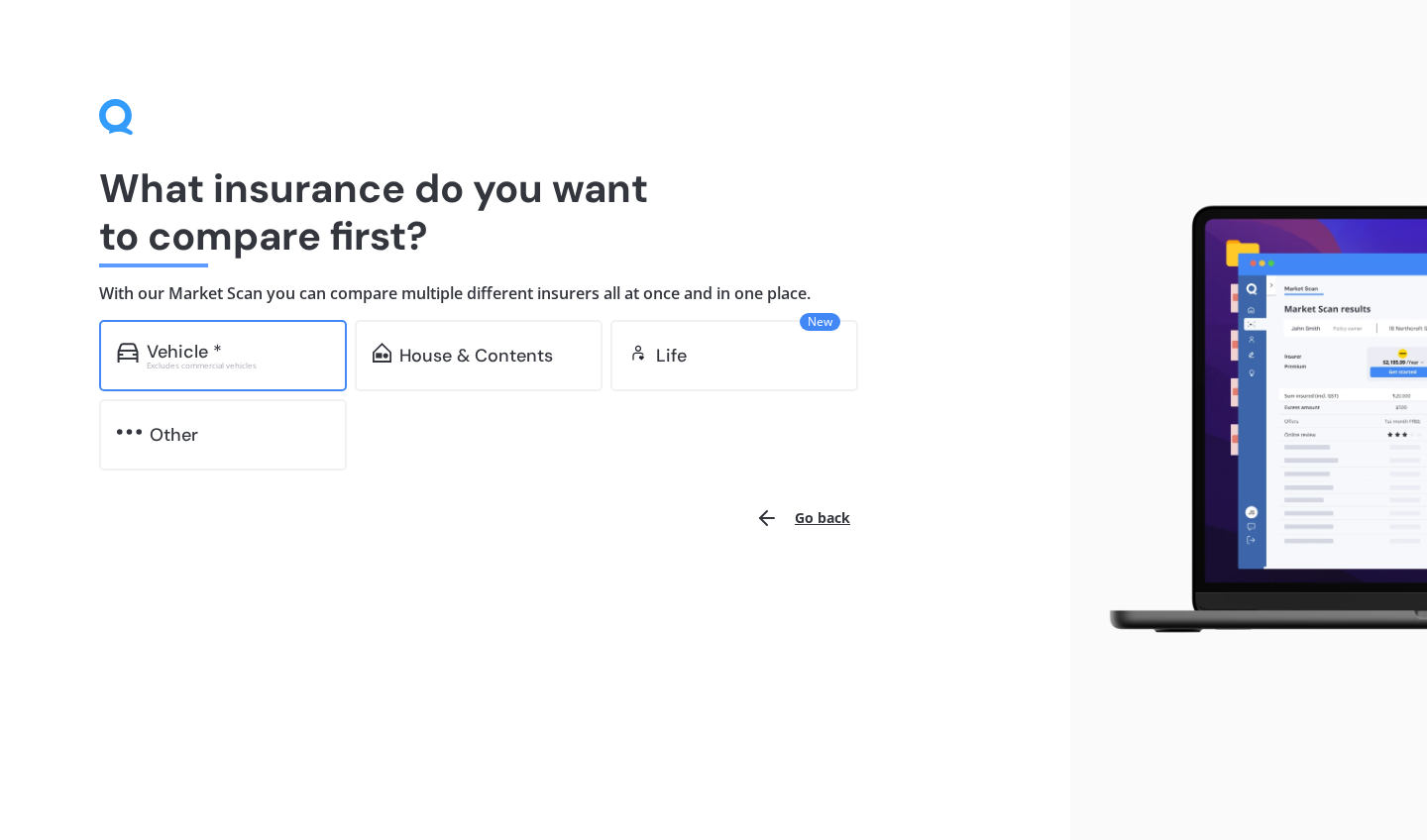 click on "Vehicle *" at bounding box center (184, 352) 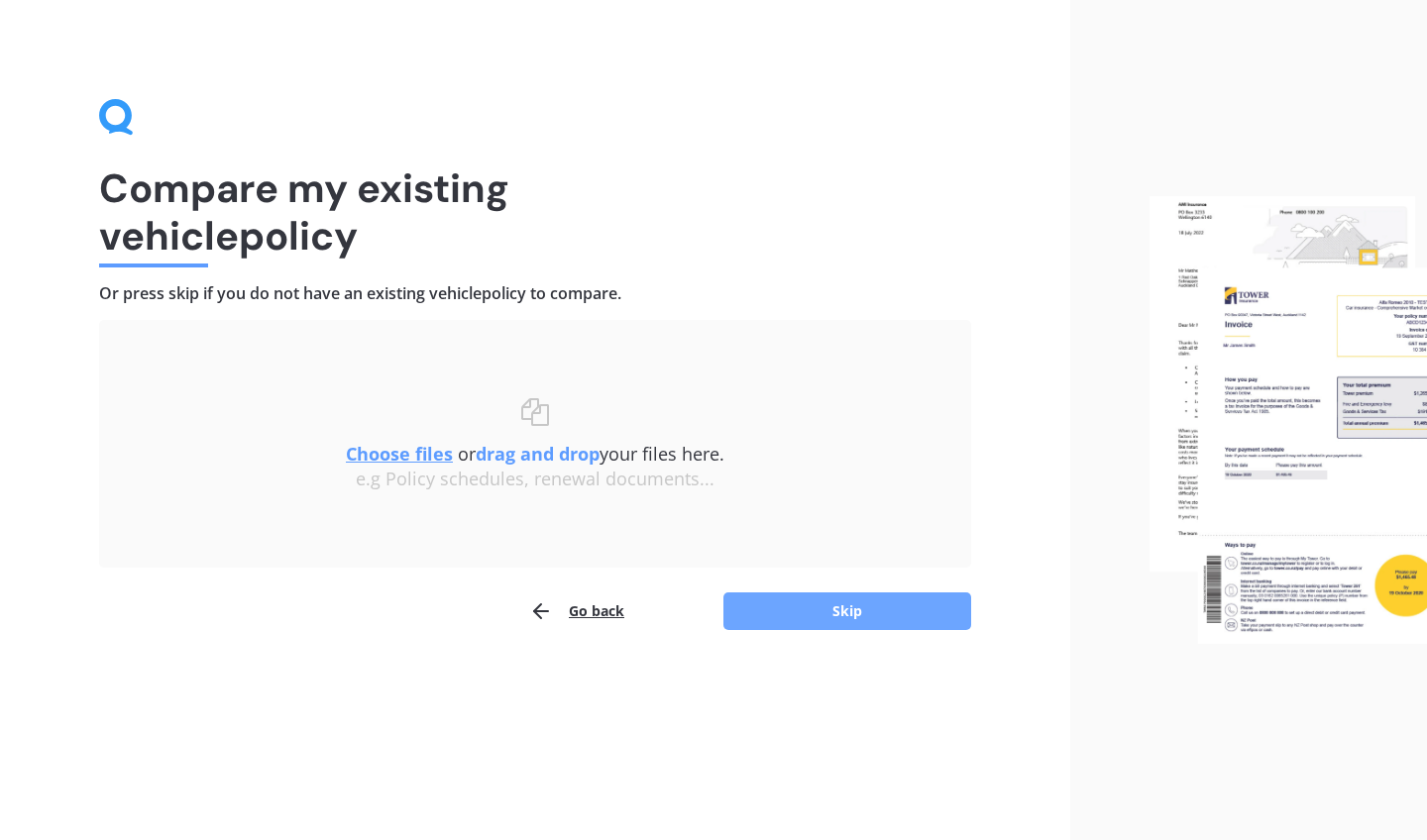 click on "Skip" at bounding box center (847, 611) 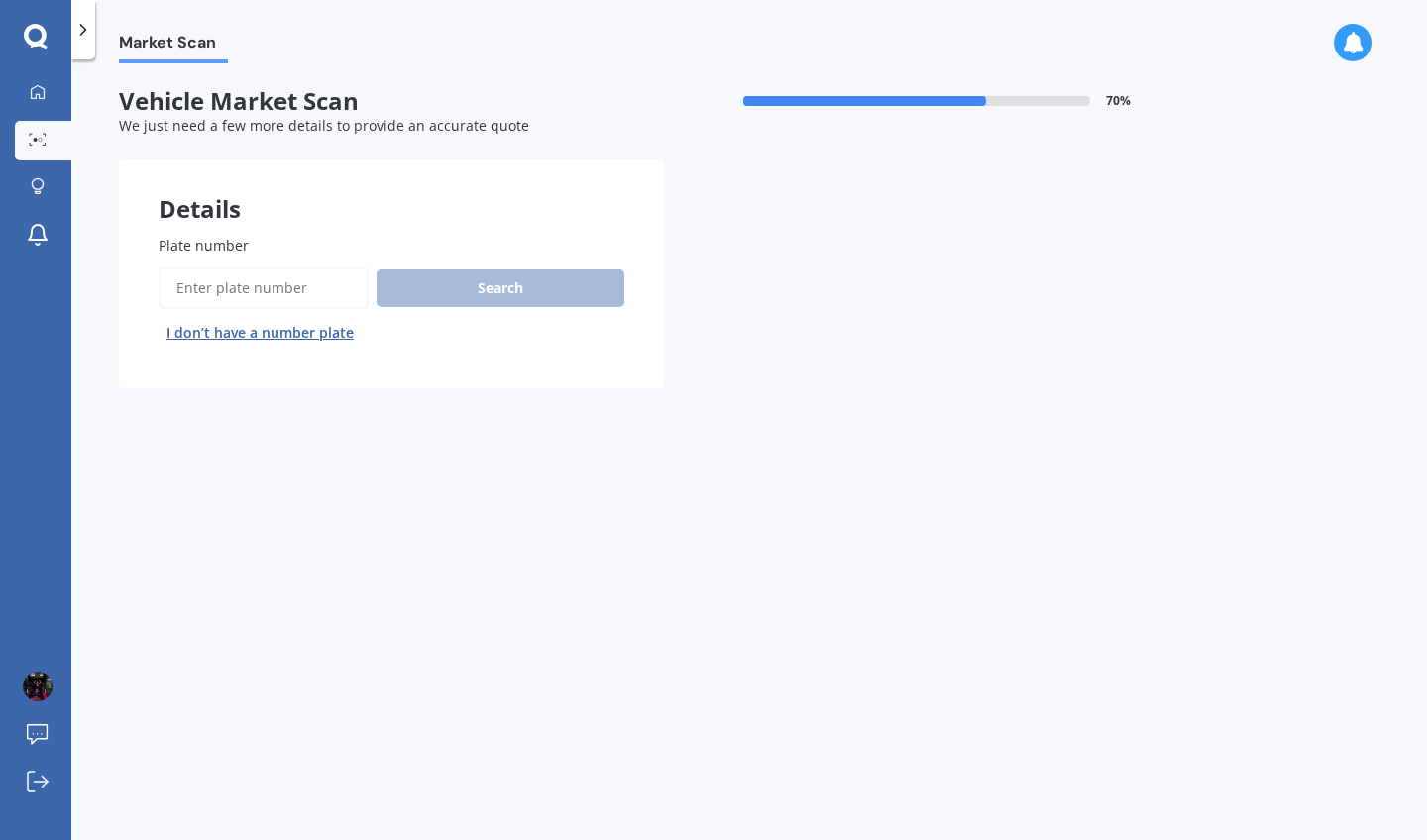 click on "Plate number" at bounding box center (387, 245) 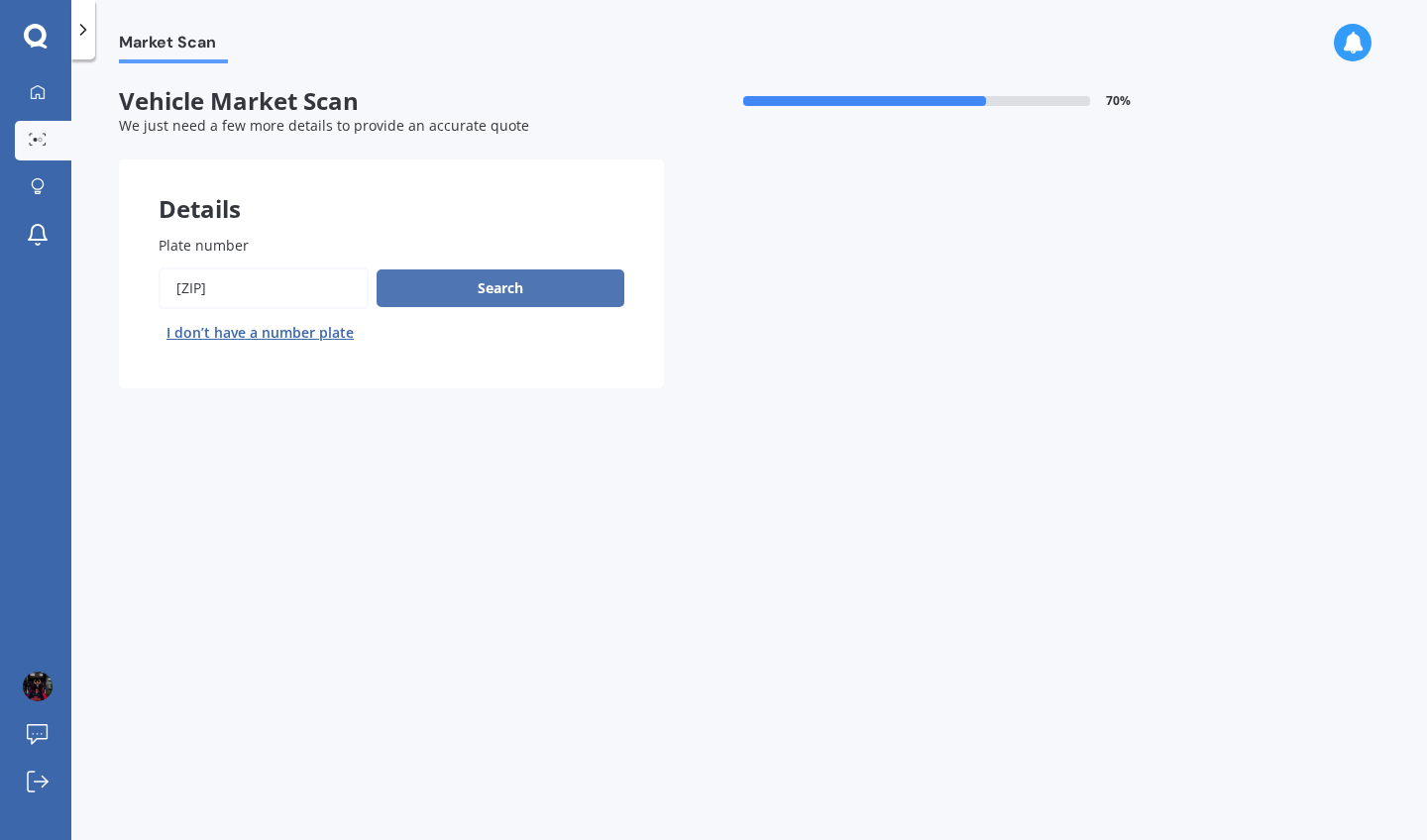 type on "[ZIP]" 